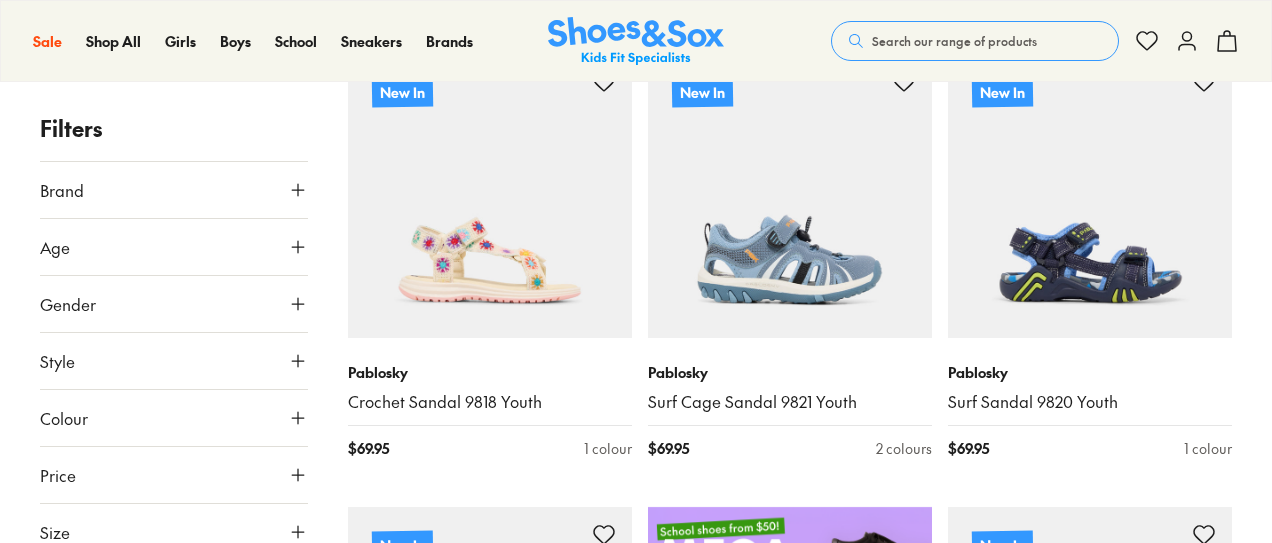 scroll, scrollTop: 350, scrollLeft: 0, axis: vertical 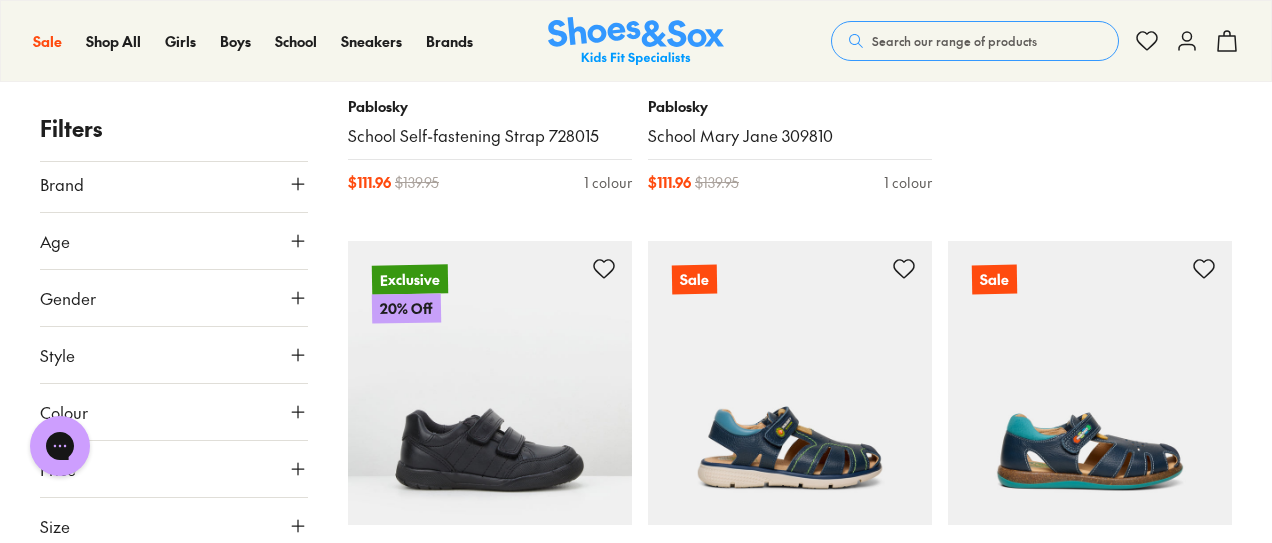 click on "Size" at bounding box center [174, 526] 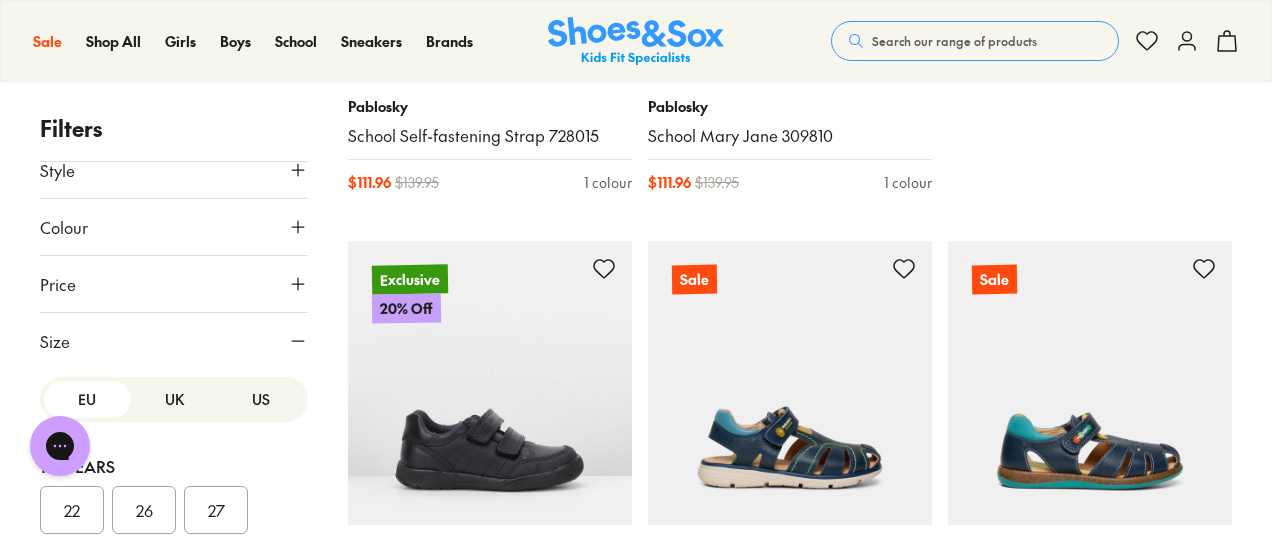 scroll, scrollTop: 220, scrollLeft: 0, axis: vertical 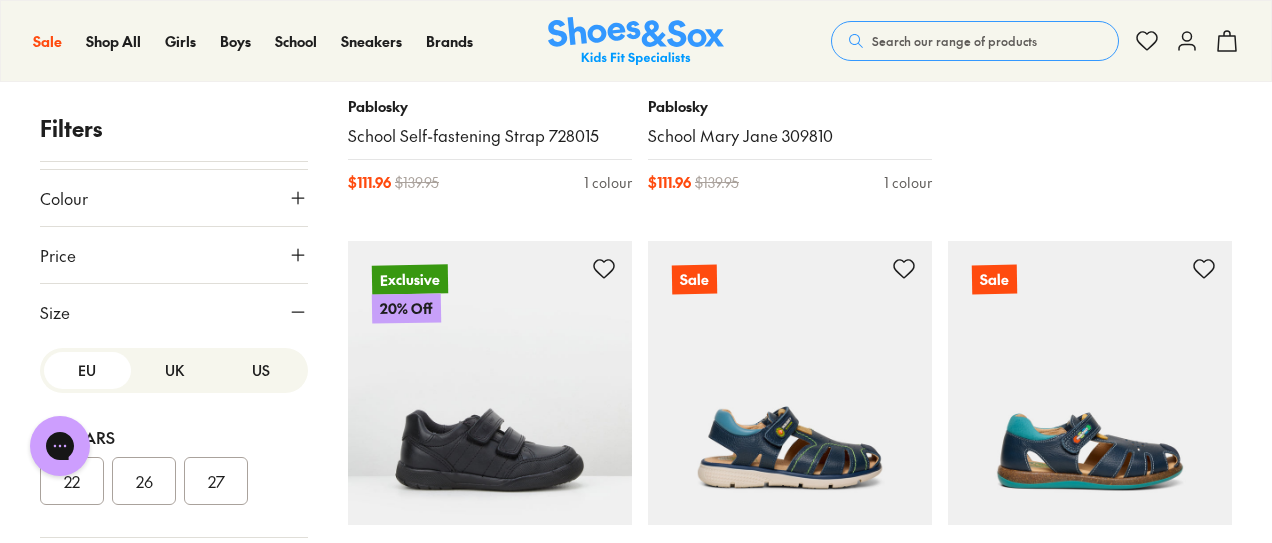 click on "US" at bounding box center (260, 370) 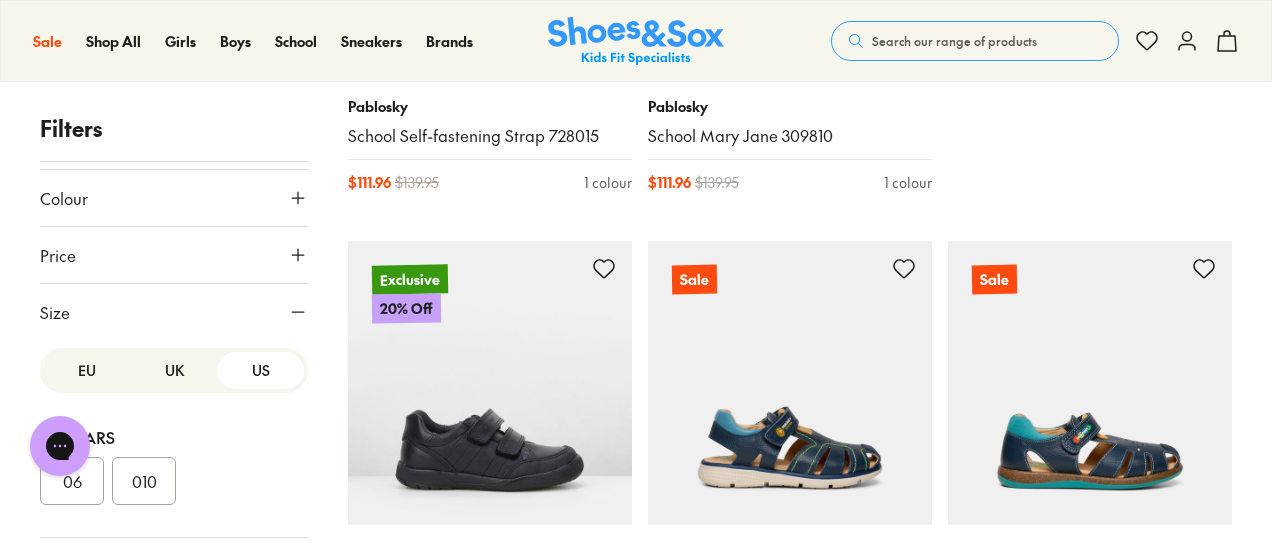 click on "EU" at bounding box center [87, 370] 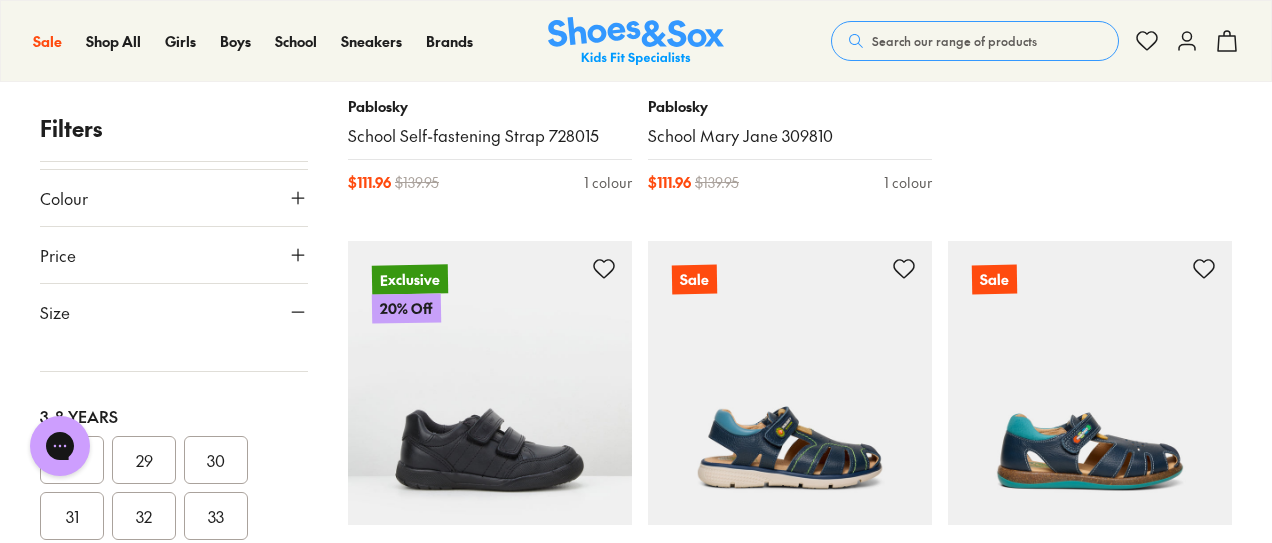 scroll, scrollTop: 236, scrollLeft: 0, axis: vertical 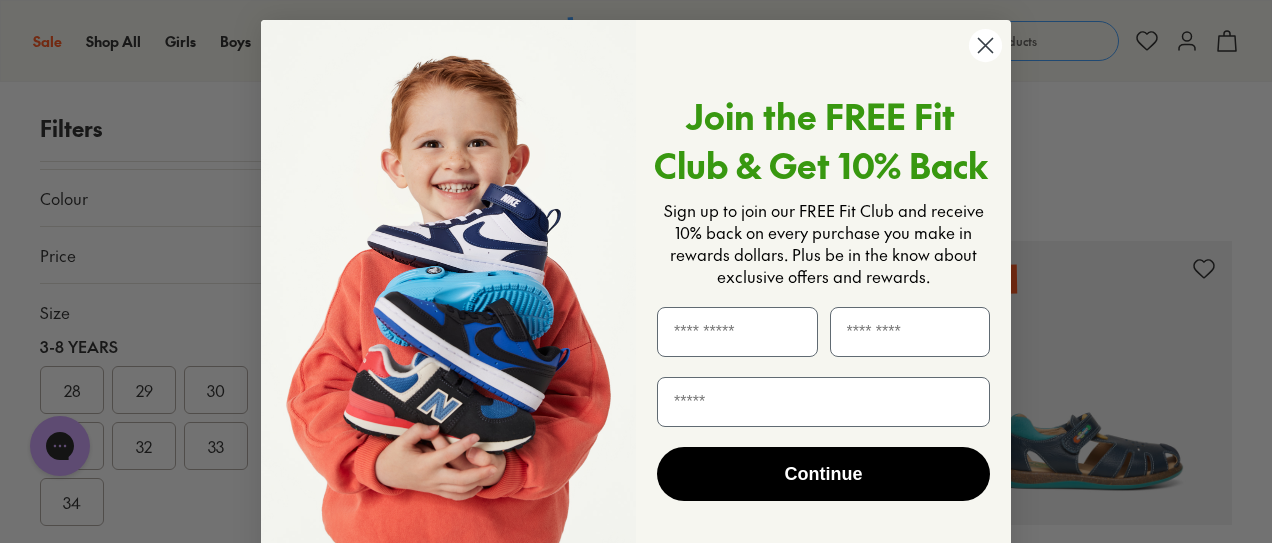 click 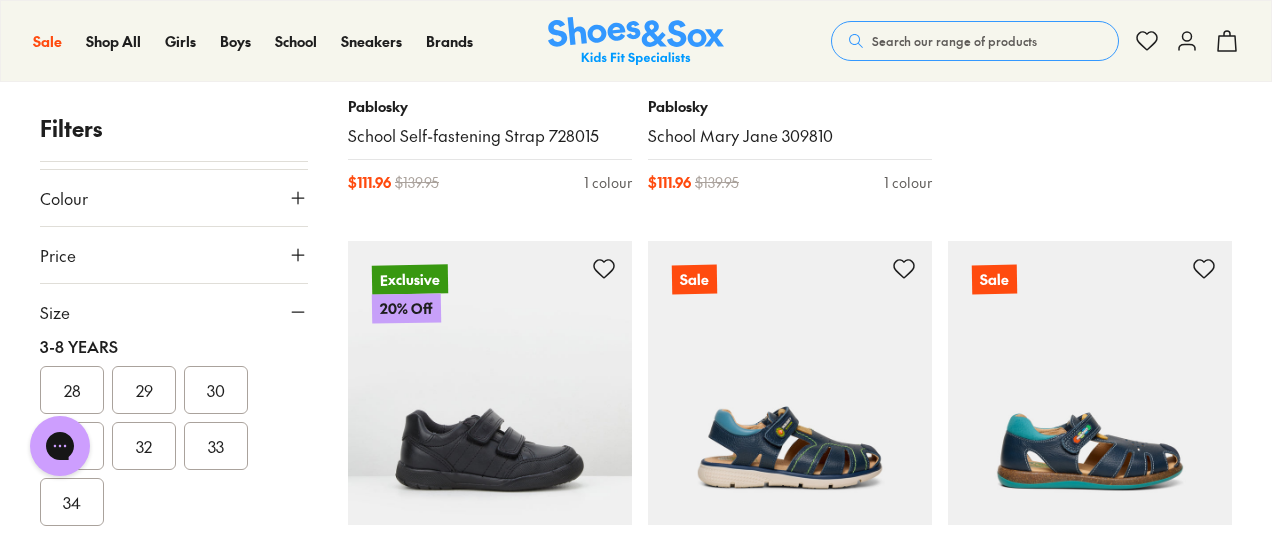 click on "33" at bounding box center (216, 446) 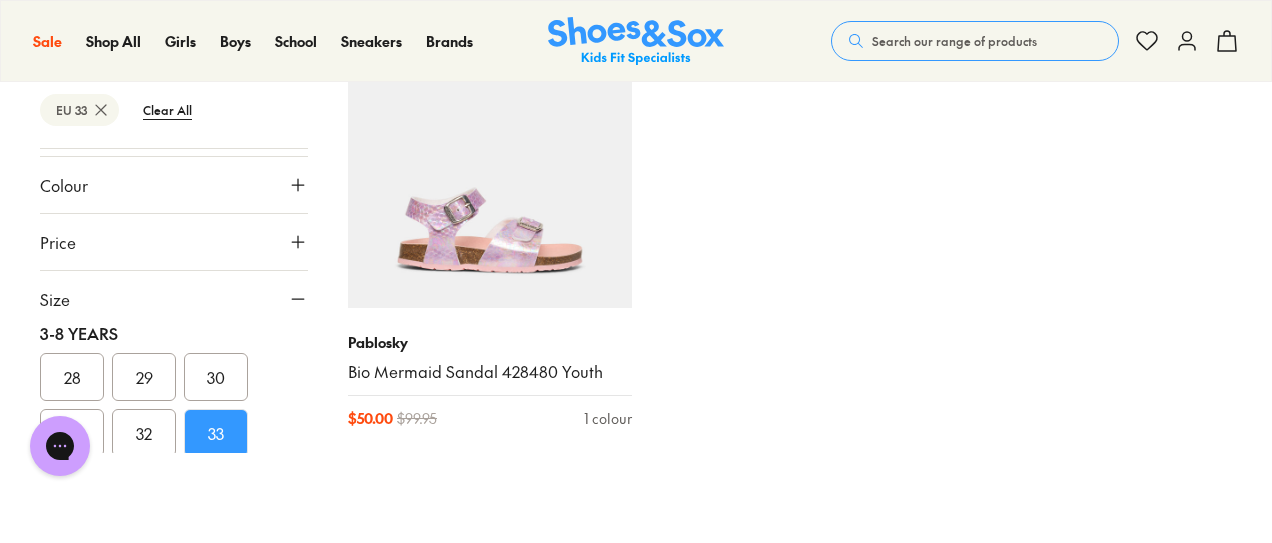 type on "***" 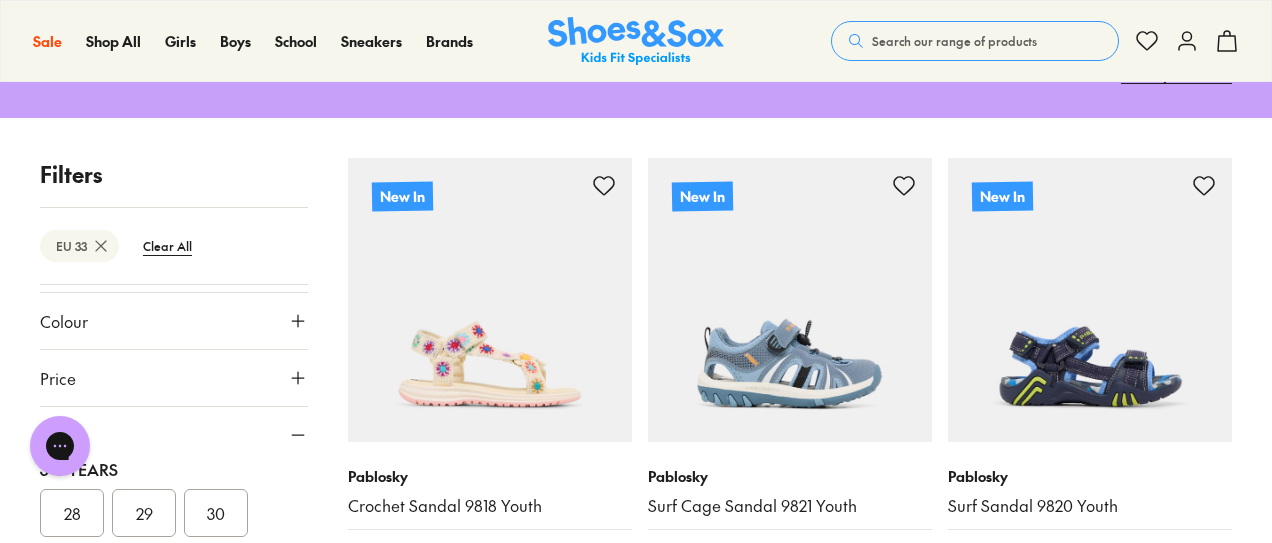 scroll, scrollTop: 237, scrollLeft: 0, axis: vertical 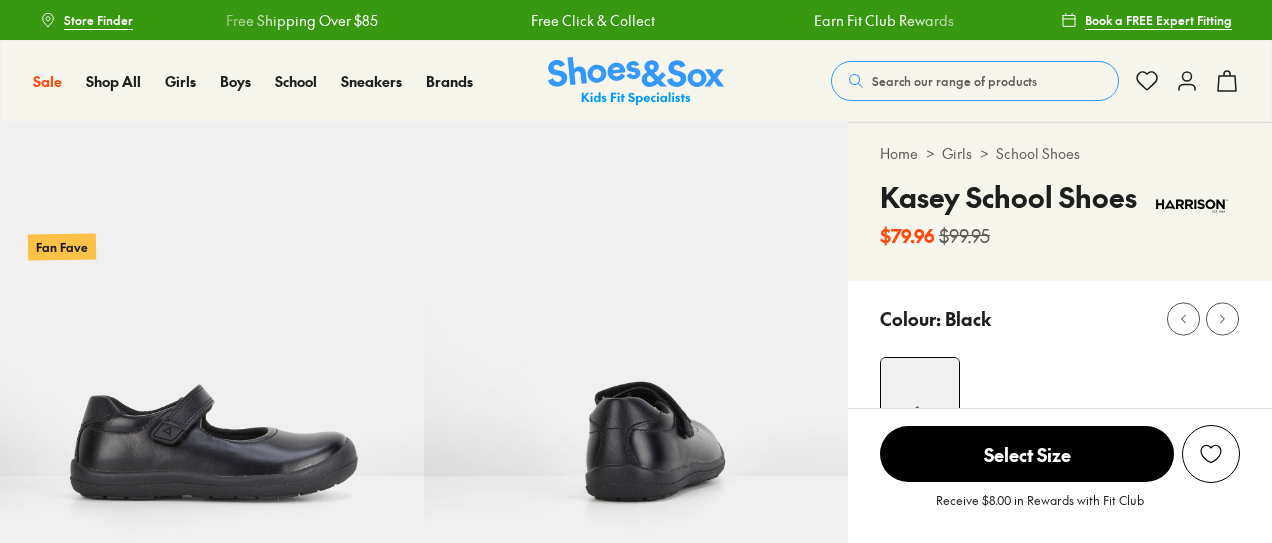 select on "*" 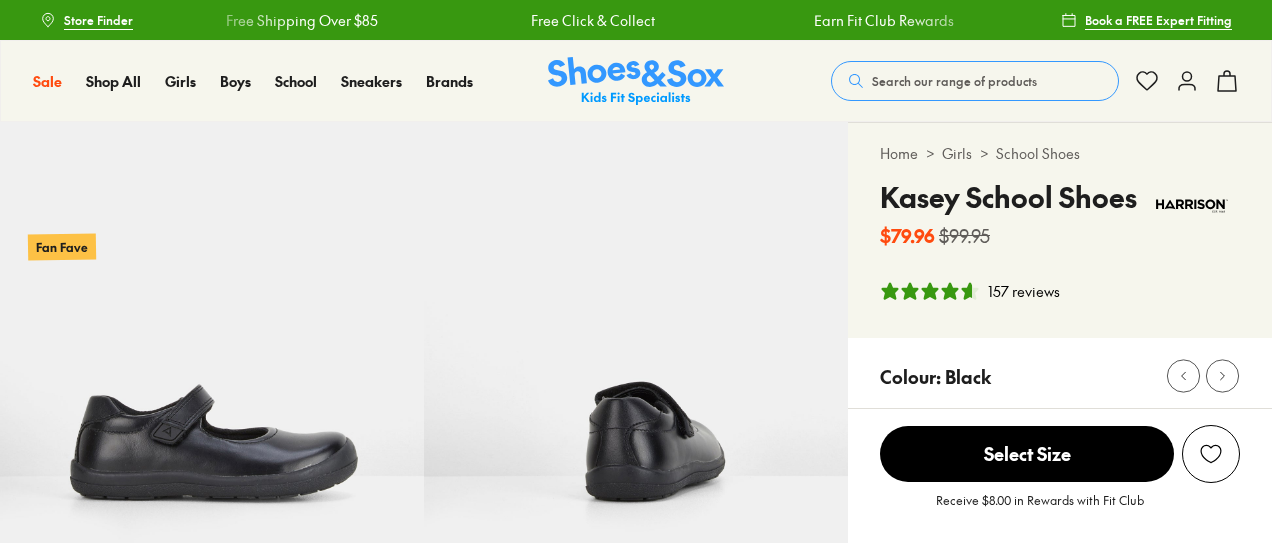 scroll, scrollTop: 0, scrollLeft: 0, axis: both 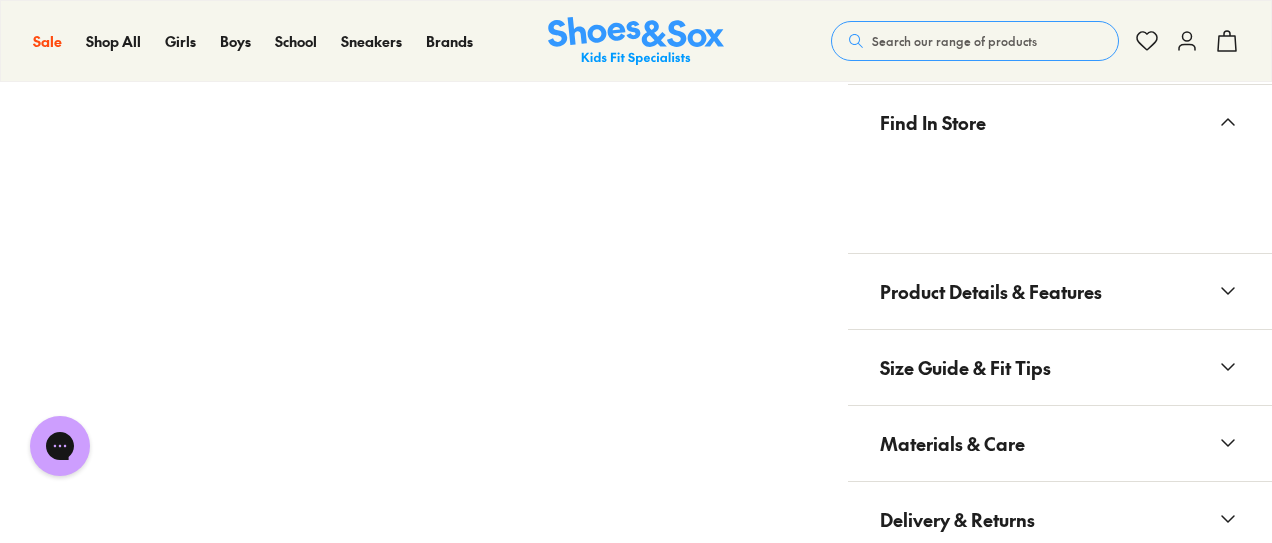 click on "Product Details & Features" at bounding box center (991, 291) 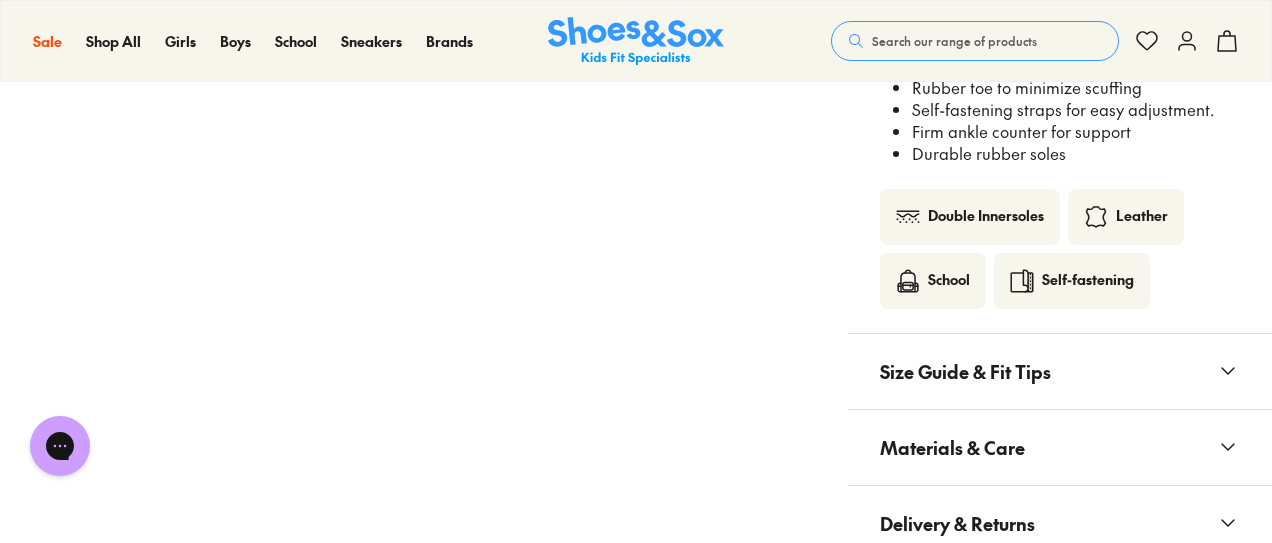 scroll, scrollTop: 1856, scrollLeft: 0, axis: vertical 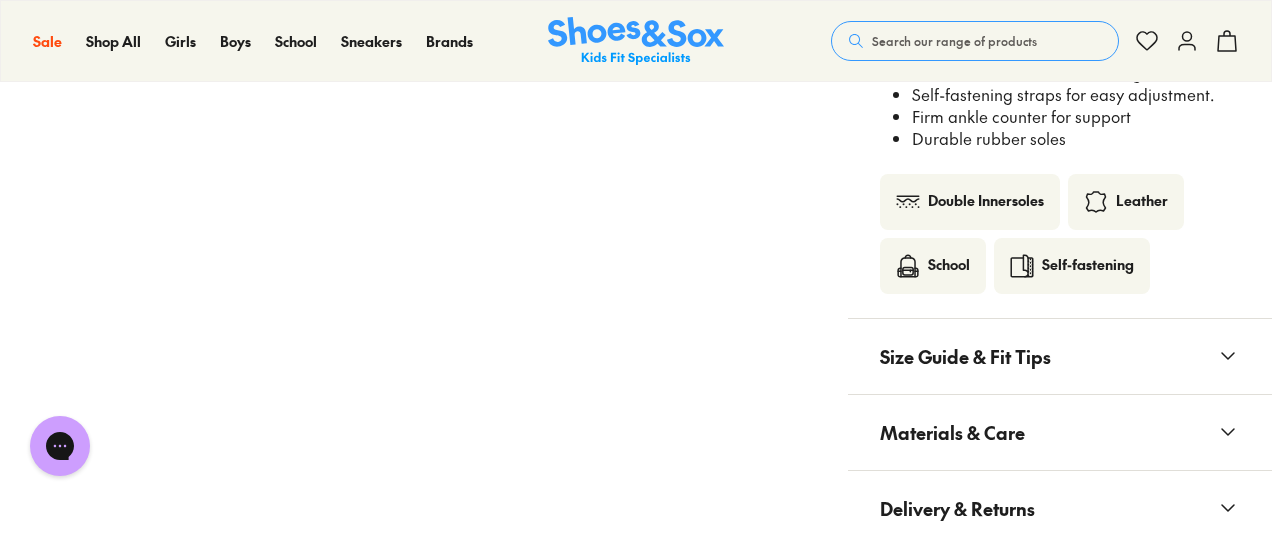 click on "Size Guide & Fit Tips" at bounding box center (965, 356) 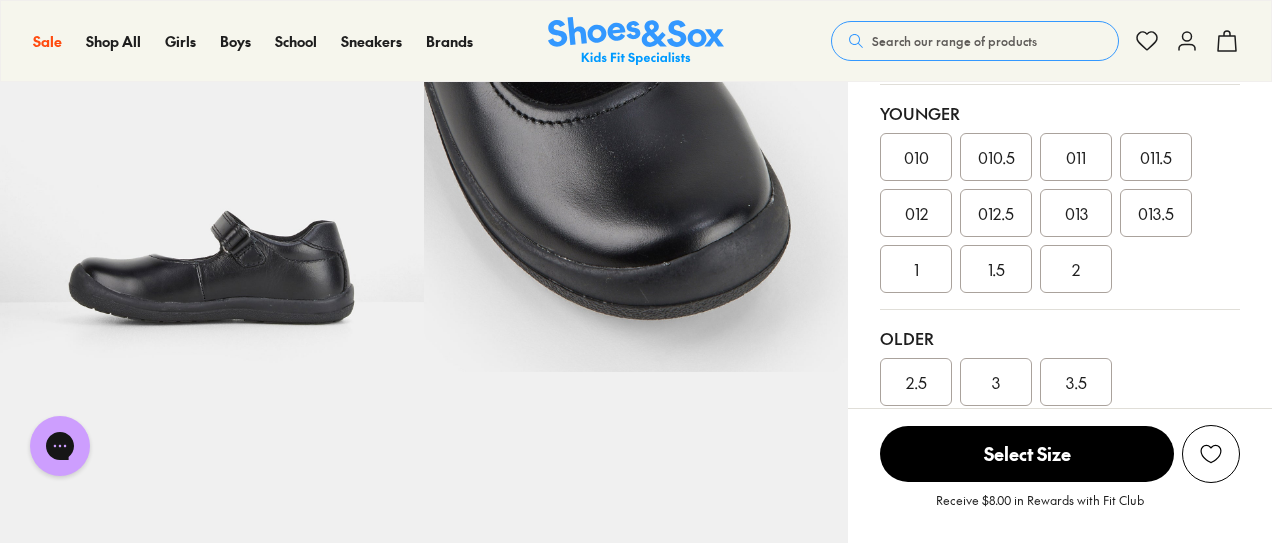 scroll, scrollTop: 597, scrollLeft: 0, axis: vertical 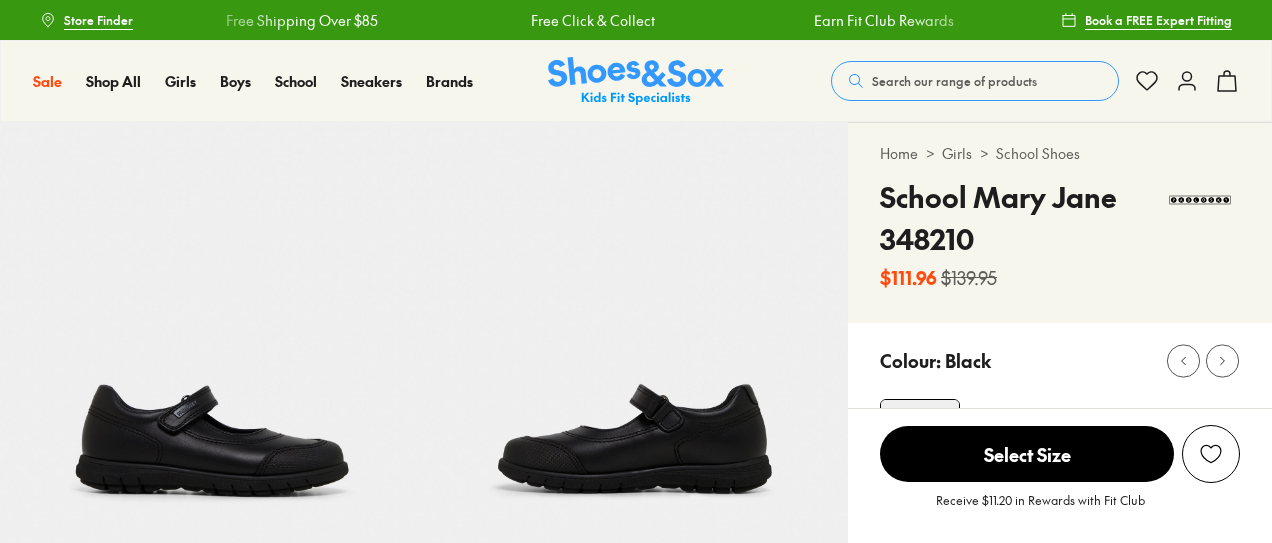 select on "*" 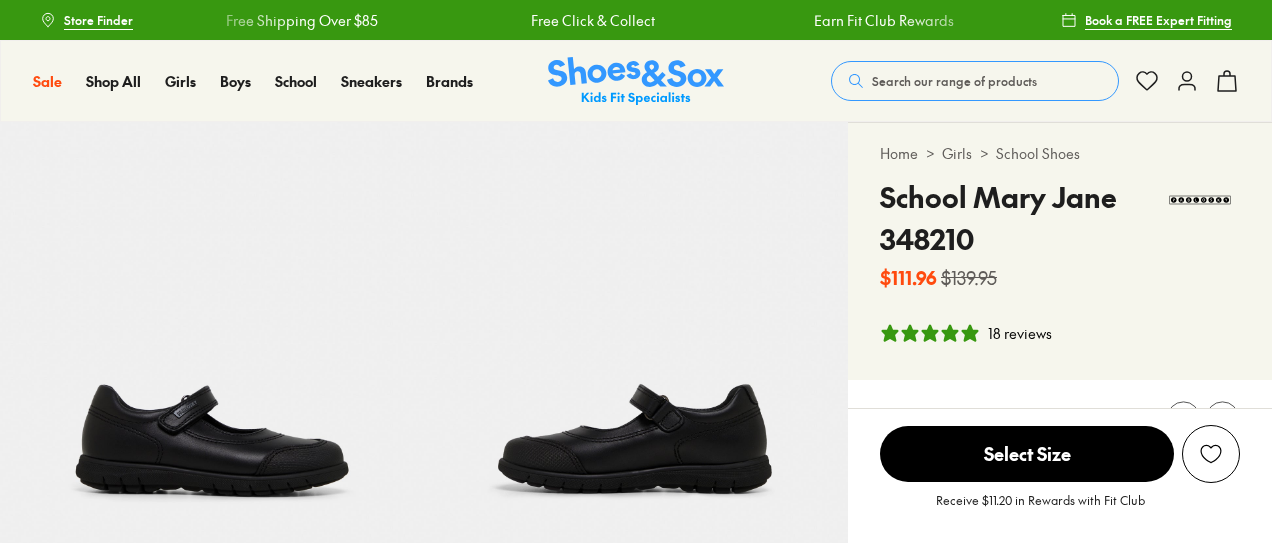 scroll, scrollTop: 0, scrollLeft: 0, axis: both 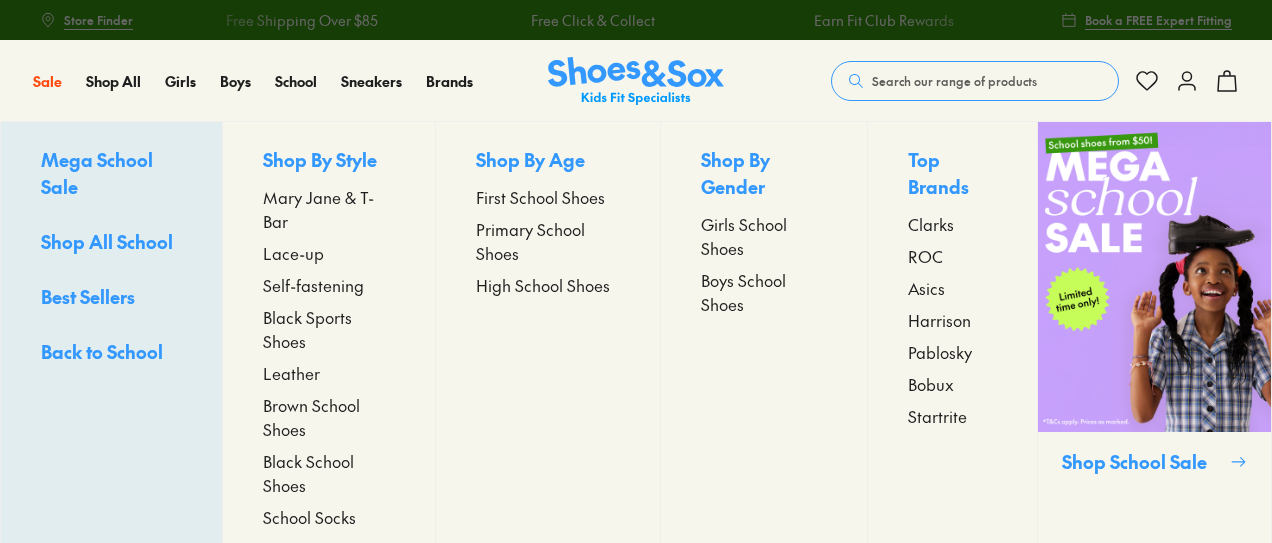 click on "Mary Jane & T-Bar" at bounding box center [329, 209] 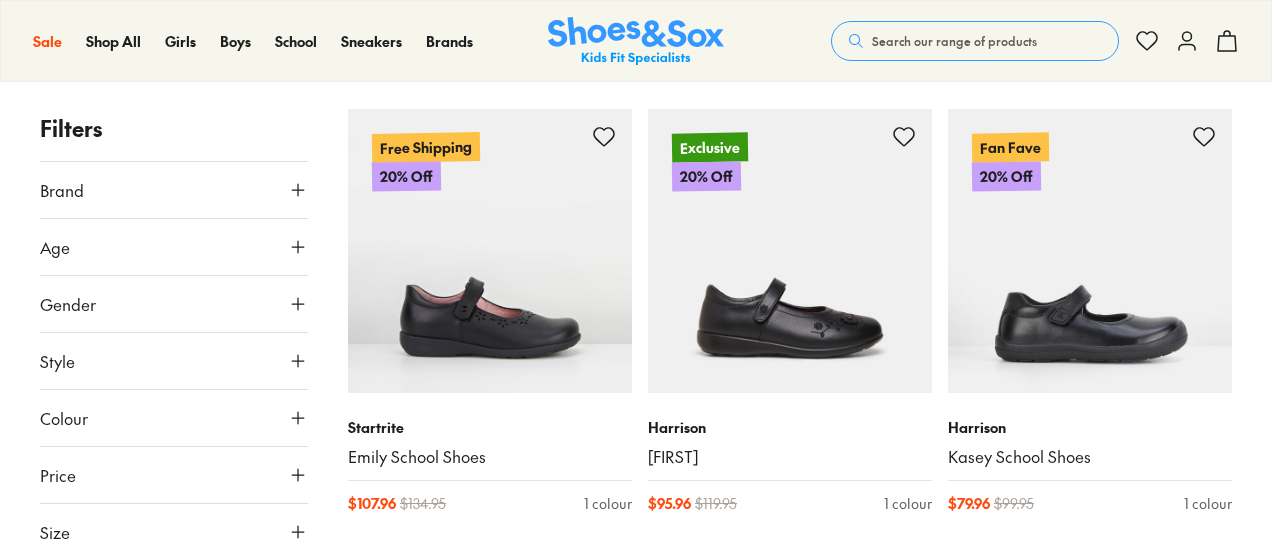 scroll, scrollTop: 295, scrollLeft: 0, axis: vertical 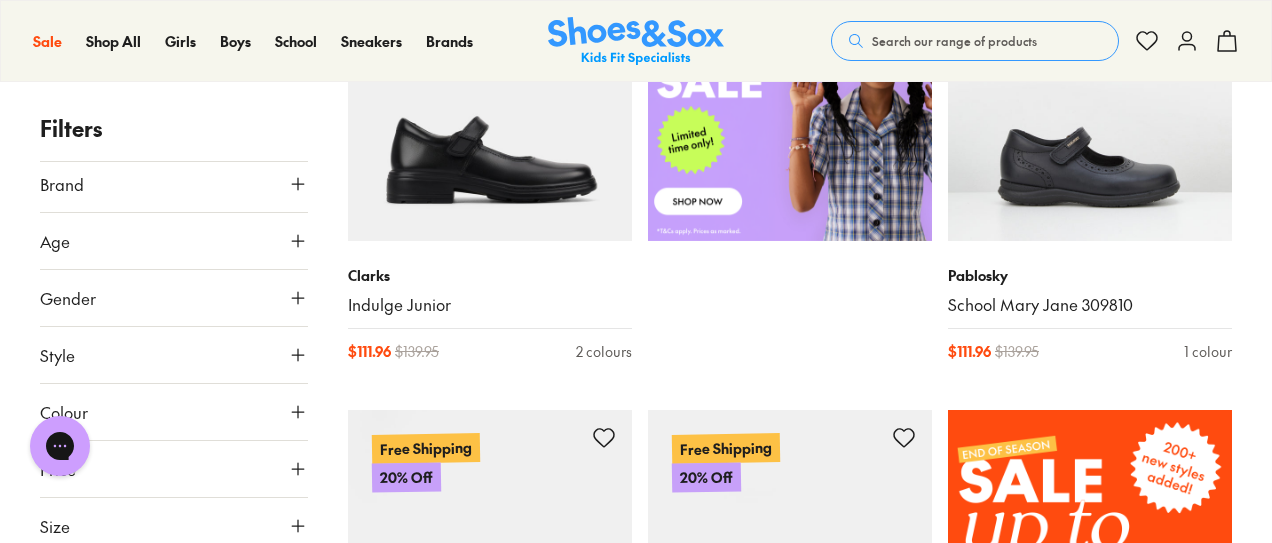 click on "Size" at bounding box center (174, 526) 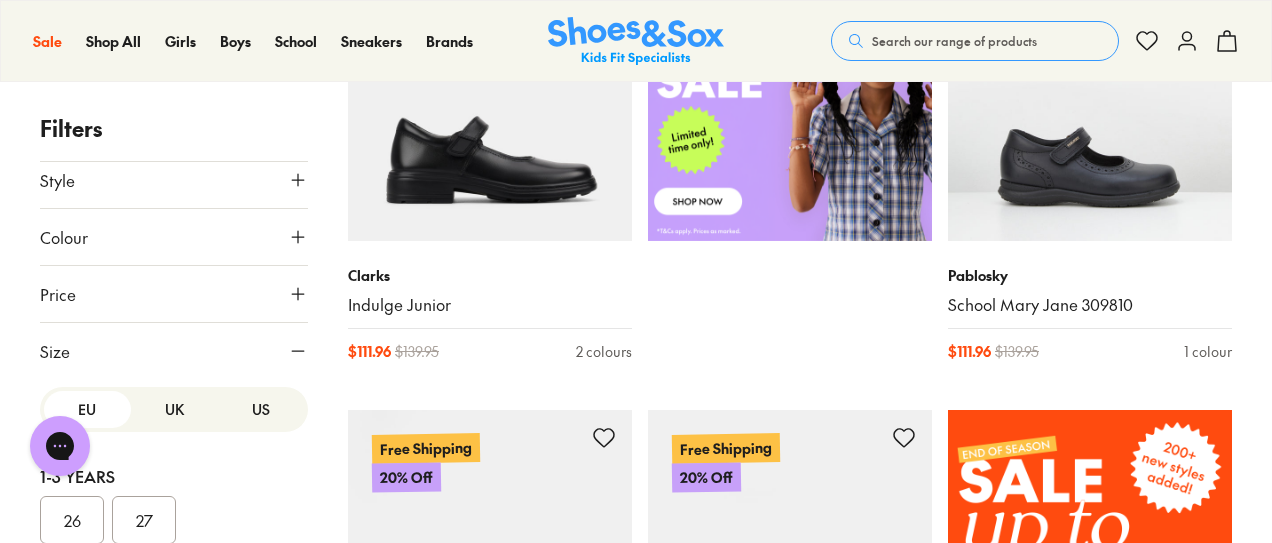 scroll, scrollTop: 182, scrollLeft: 0, axis: vertical 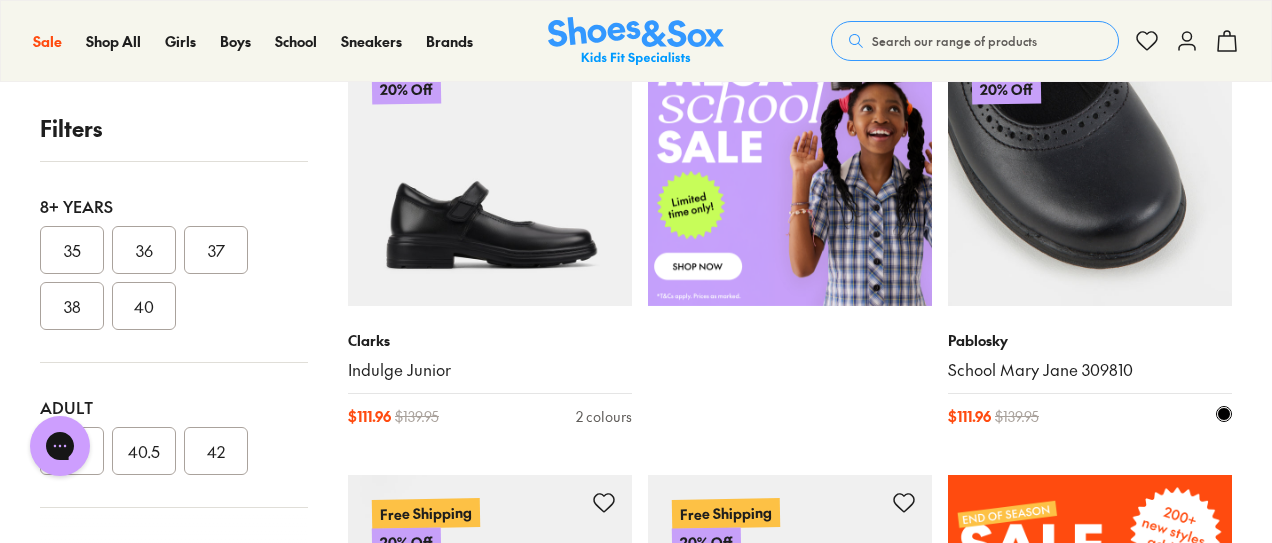 drag, startPoint x: 834, startPoint y: 266, endPoint x: 1130, endPoint y: 239, distance: 297.22888 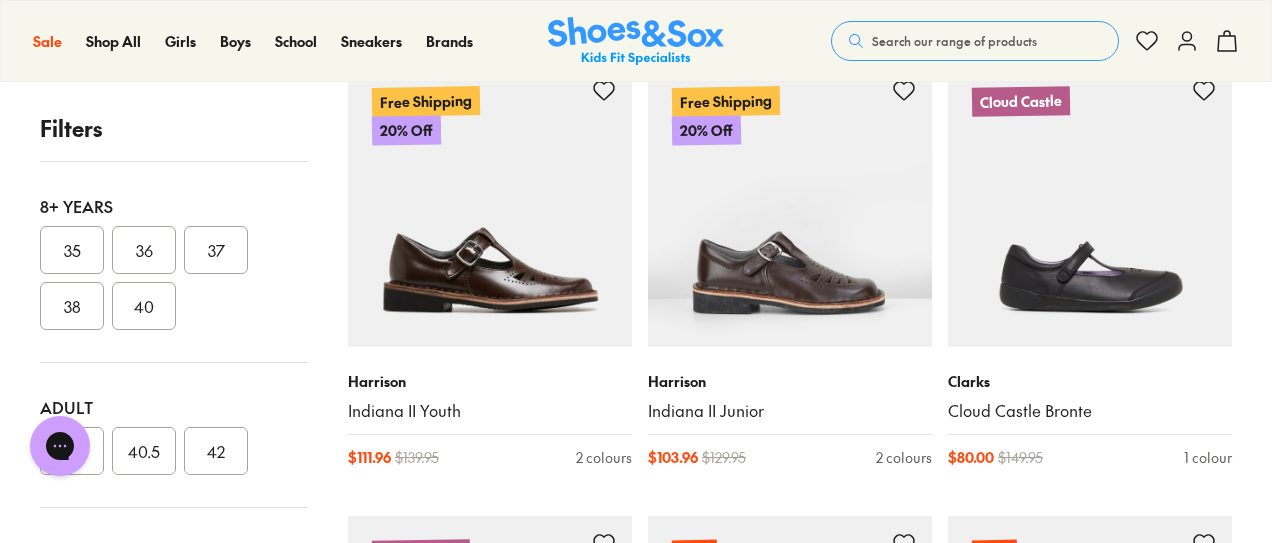scroll, scrollTop: 2156, scrollLeft: 0, axis: vertical 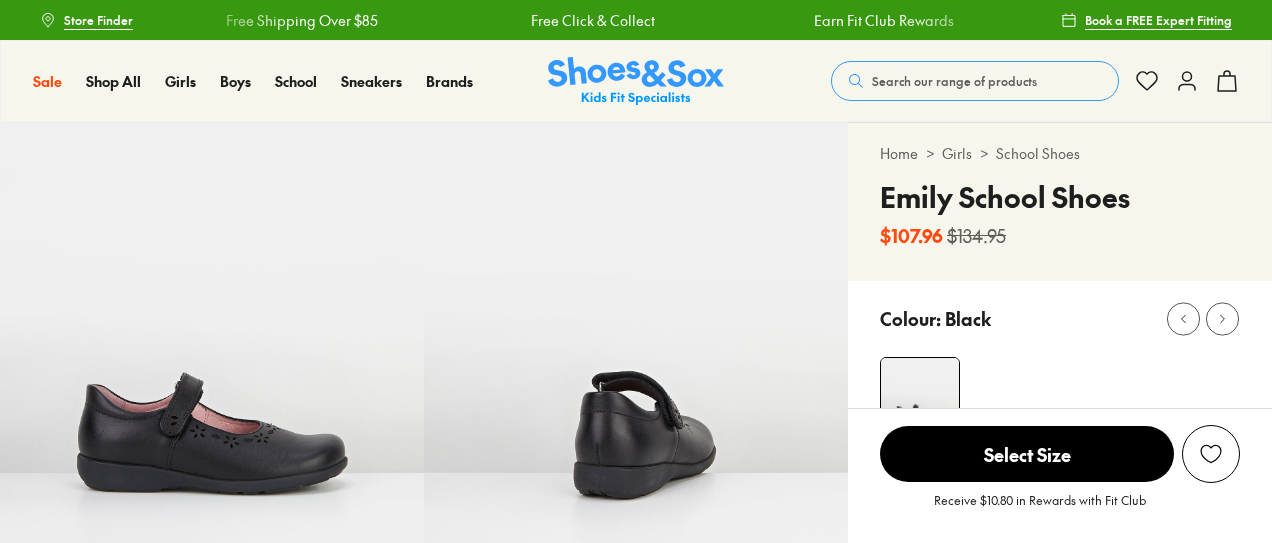 select on "*" 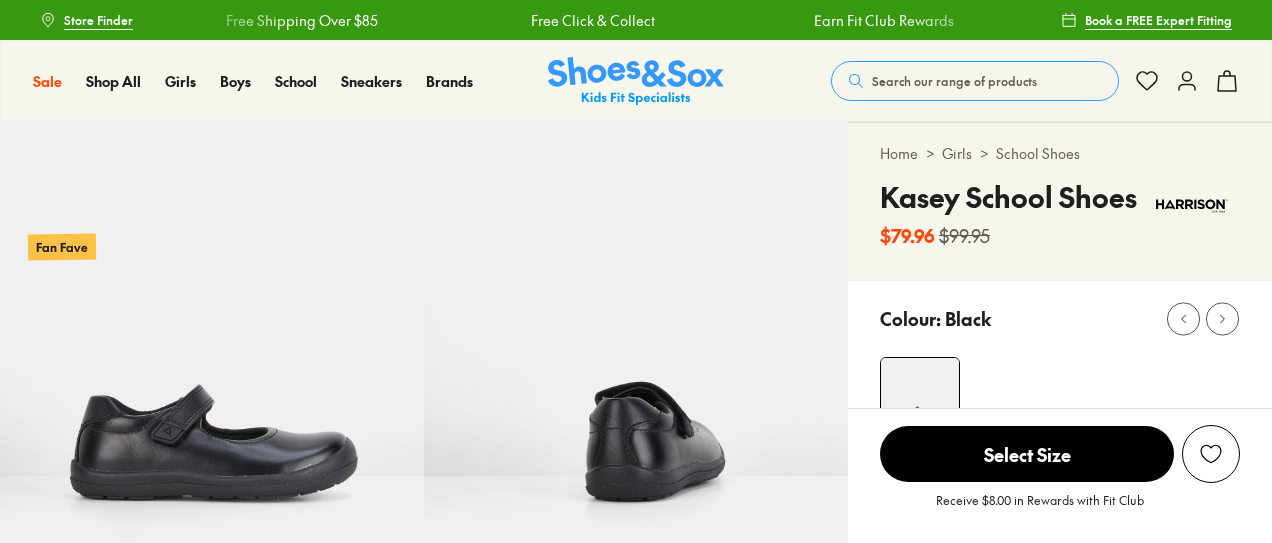 select on "*" 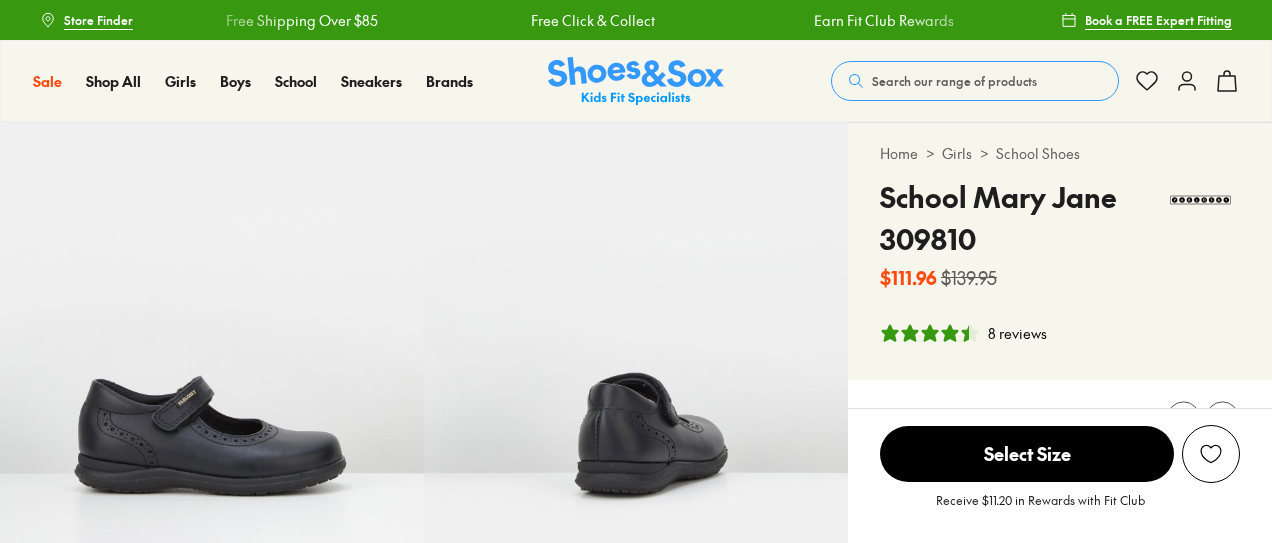 select on "*" 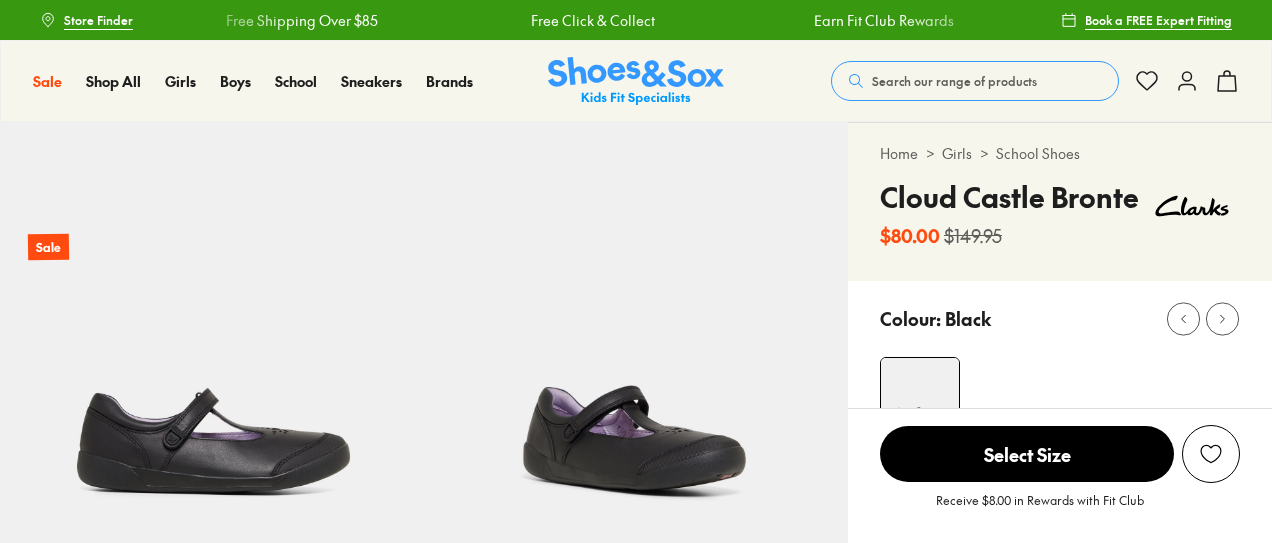 select on "*" 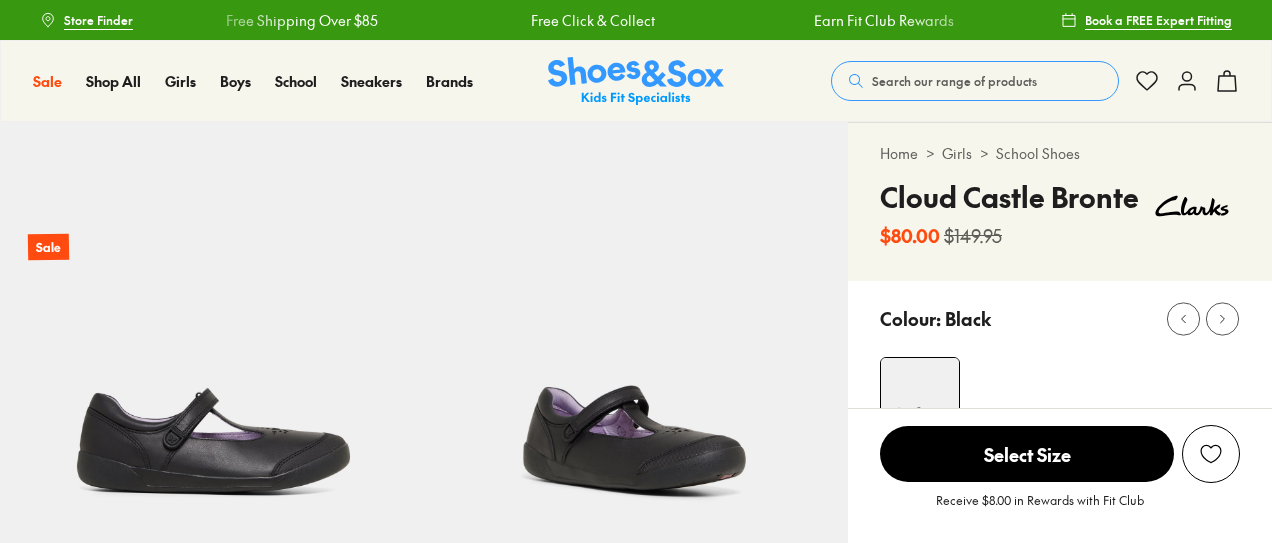 scroll, scrollTop: 0, scrollLeft: 0, axis: both 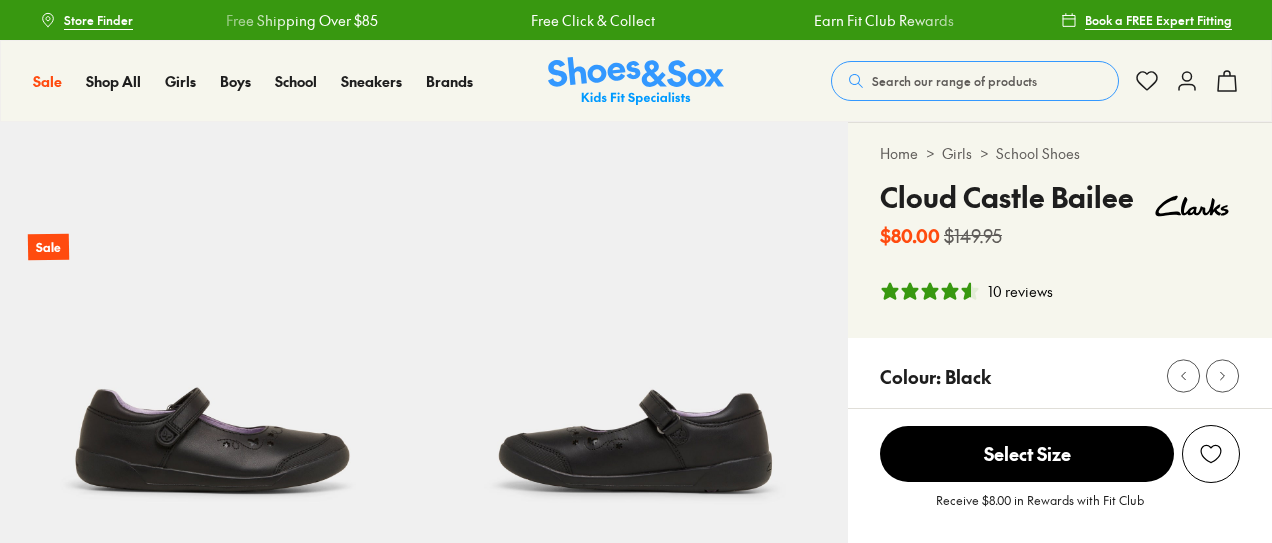 select on "*" 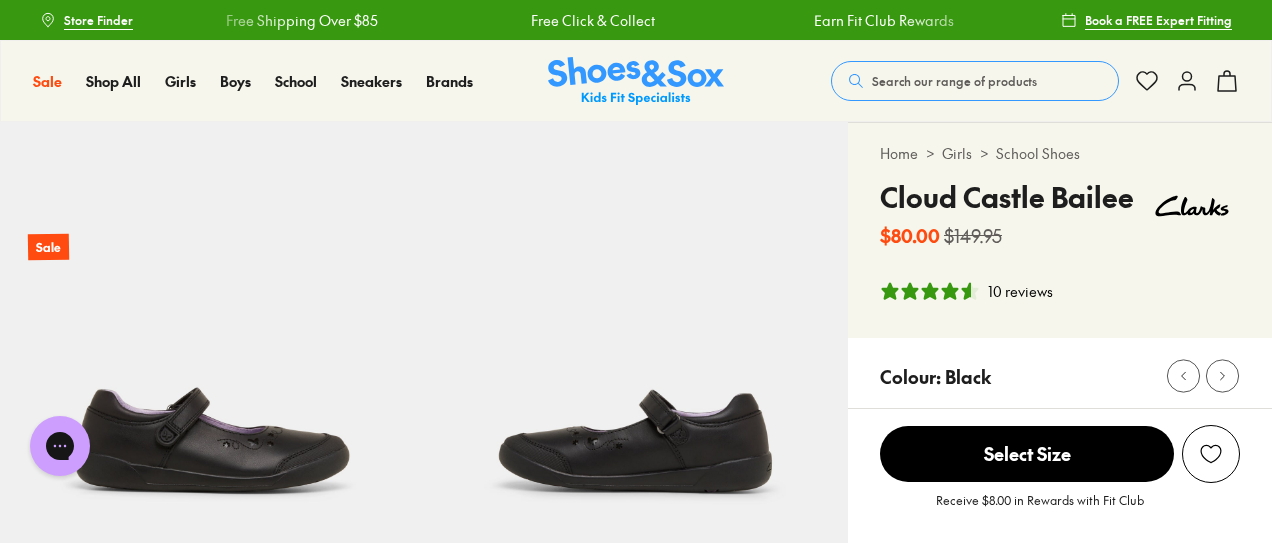 scroll, scrollTop: 0, scrollLeft: 0, axis: both 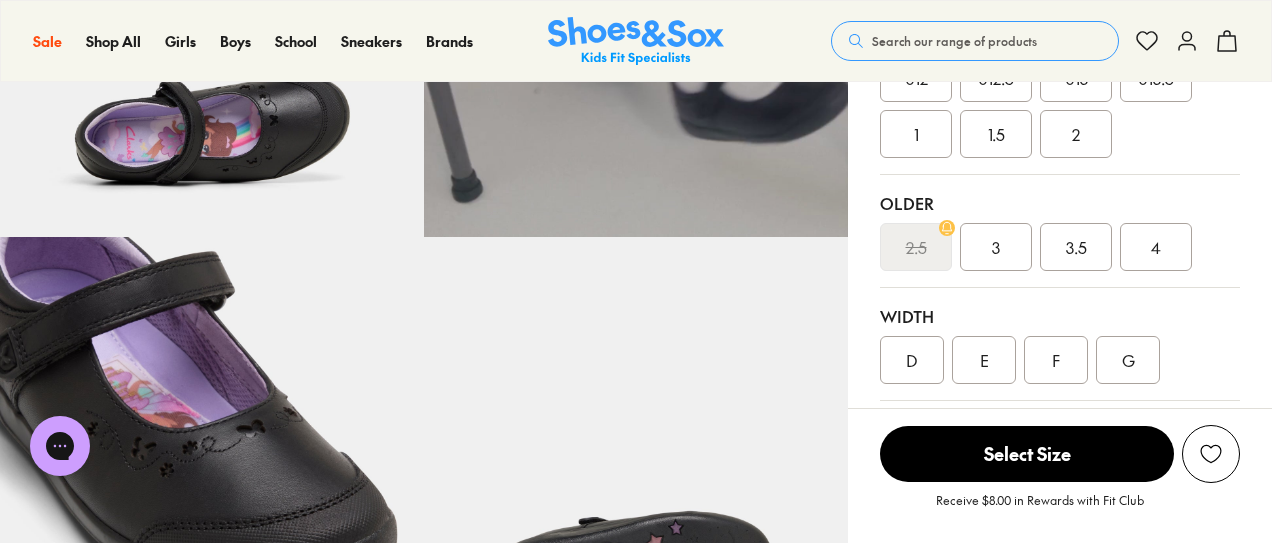 click on "E" at bounding box center (984, 360) 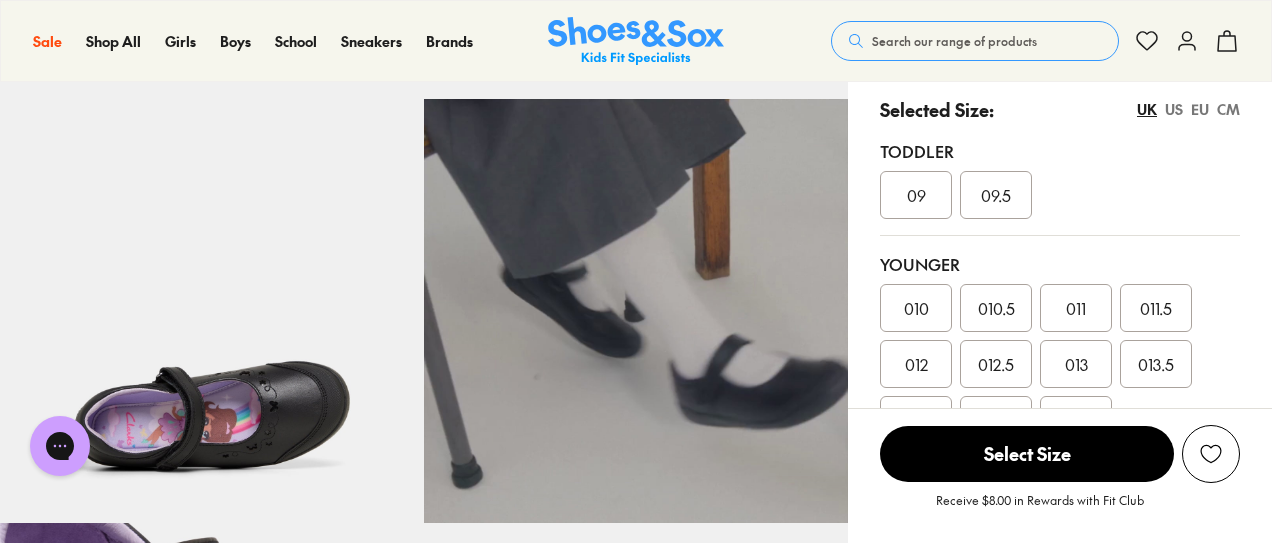 scroll, scrollTop: 450, scrollLeft: 0, axis: vertical 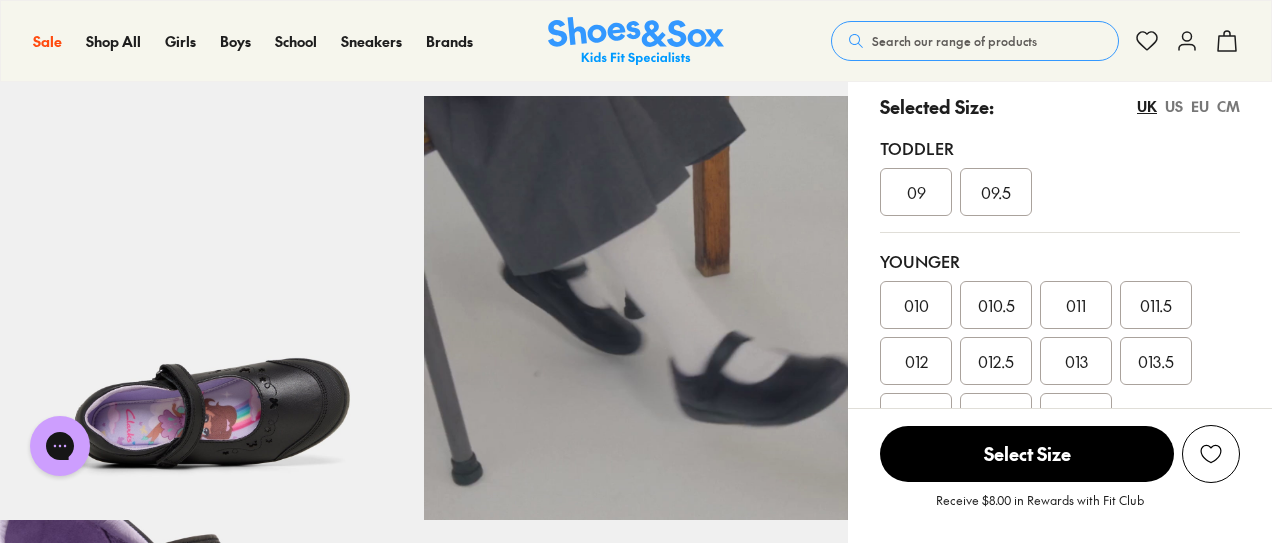 click on "EU" at bounding box center [1200, 106] 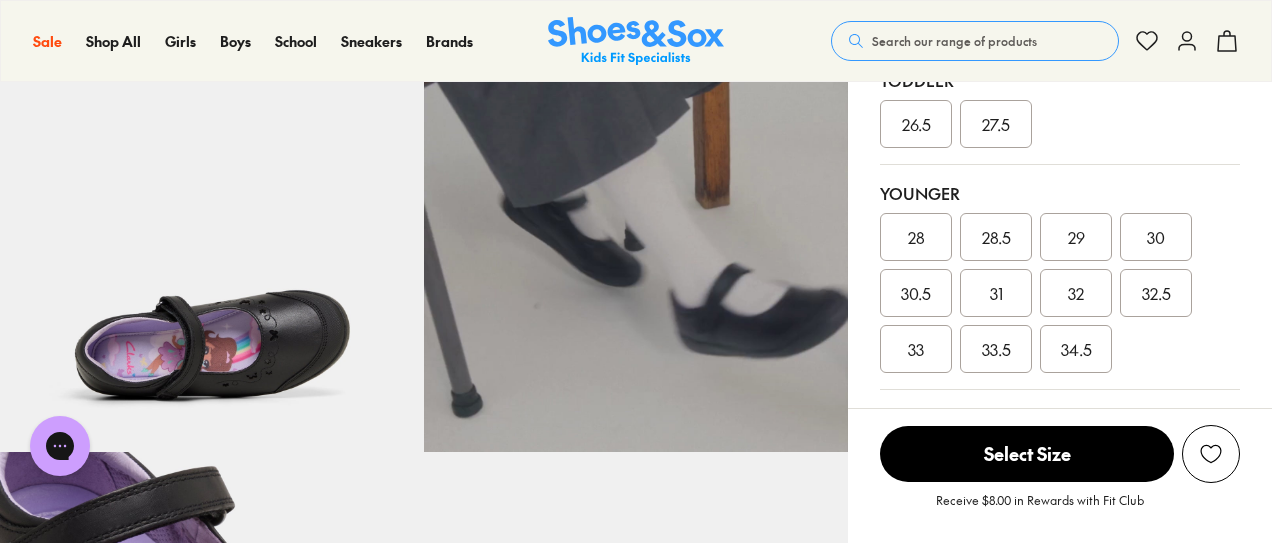 scroll, scrollTop: 547, scrollLeft: 0, axis: vertical 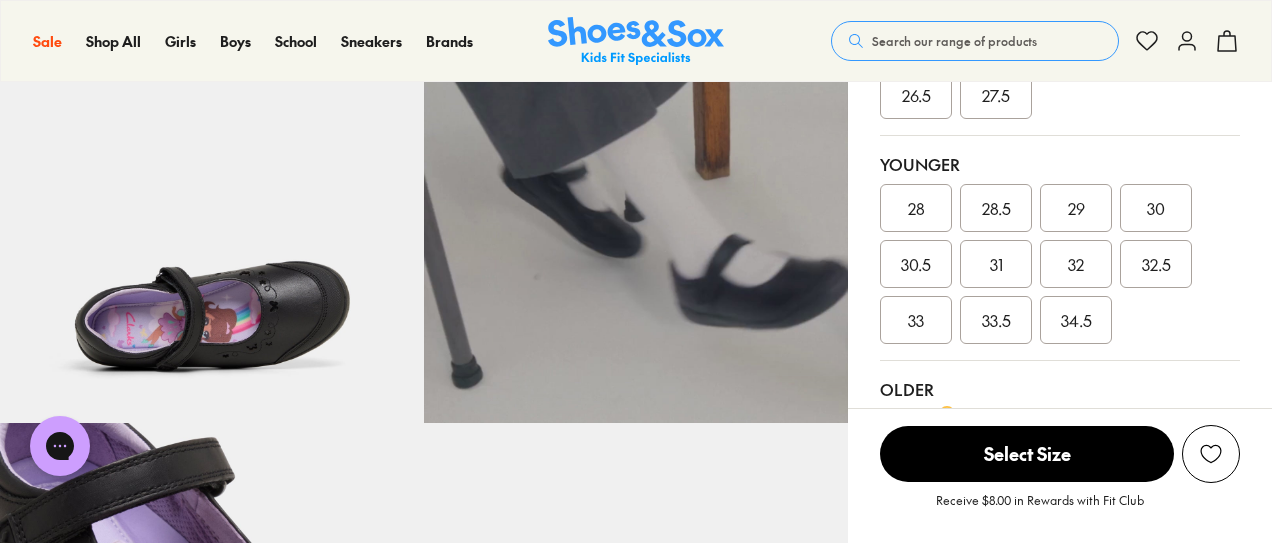click on "33" at bounding box center (916, 320) 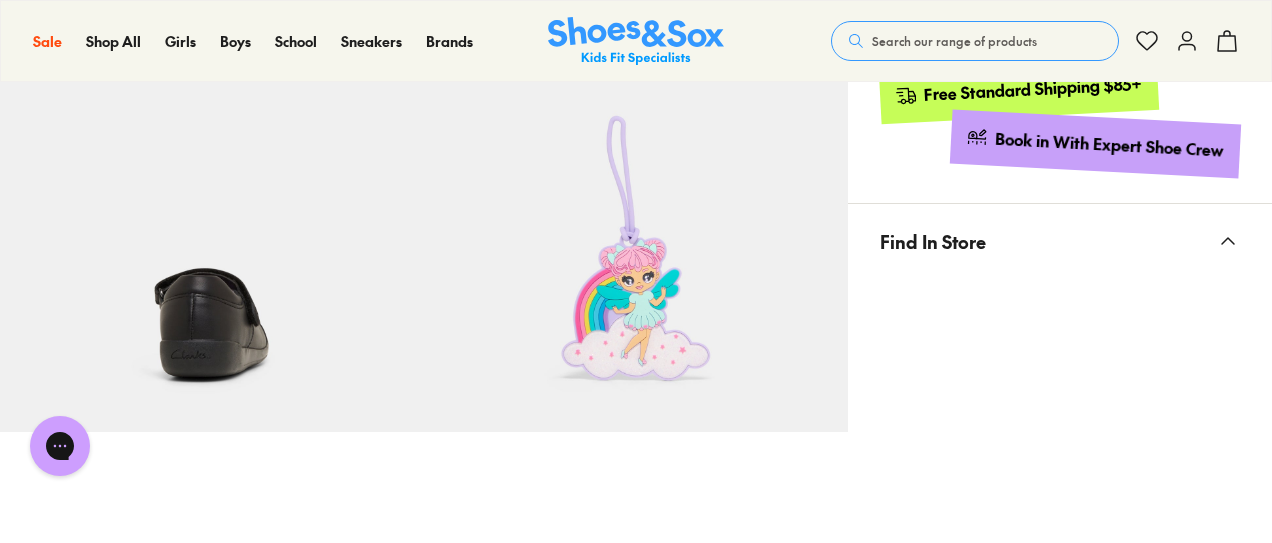 scroll, scrollTop: 1457, scrollLeft: 0, axis: vertical 